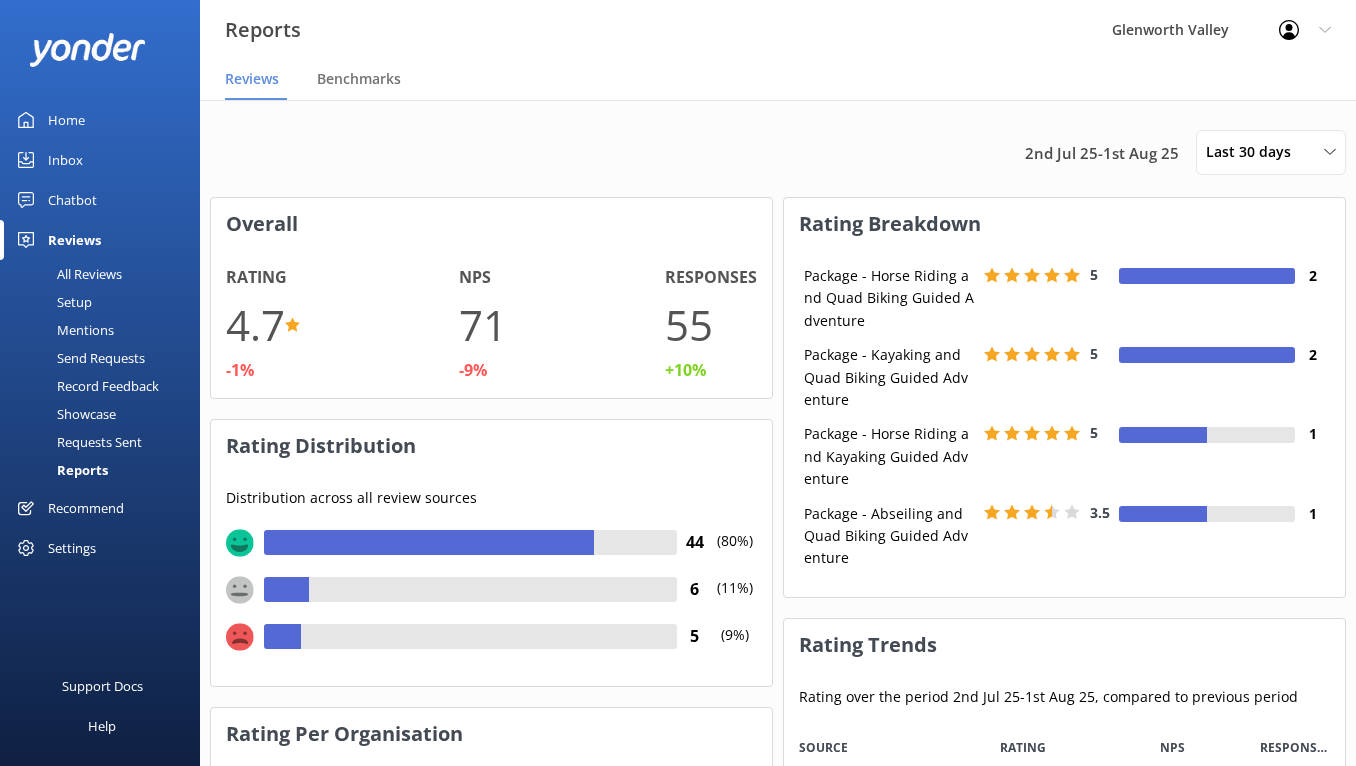 scroll, scrollTop: 900, scrollLeft: 0, axis: vertical 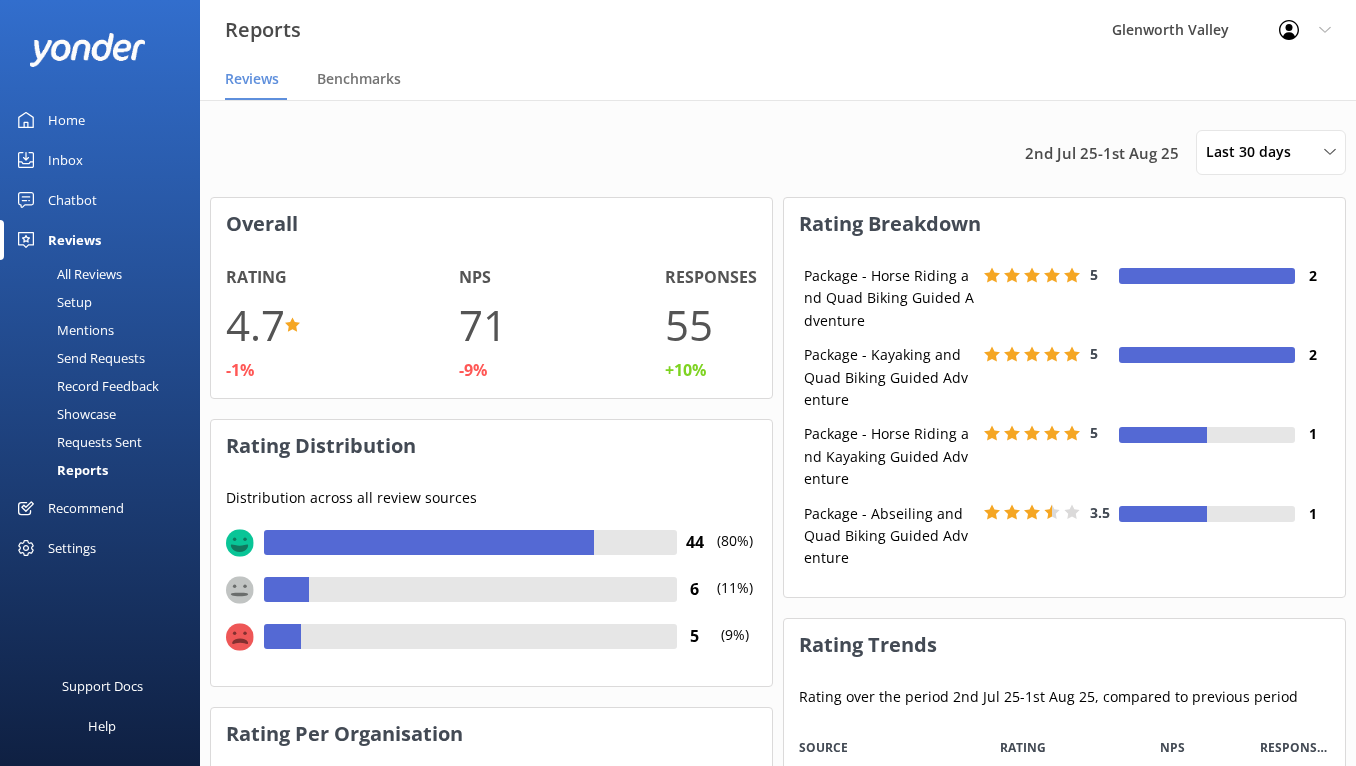 click 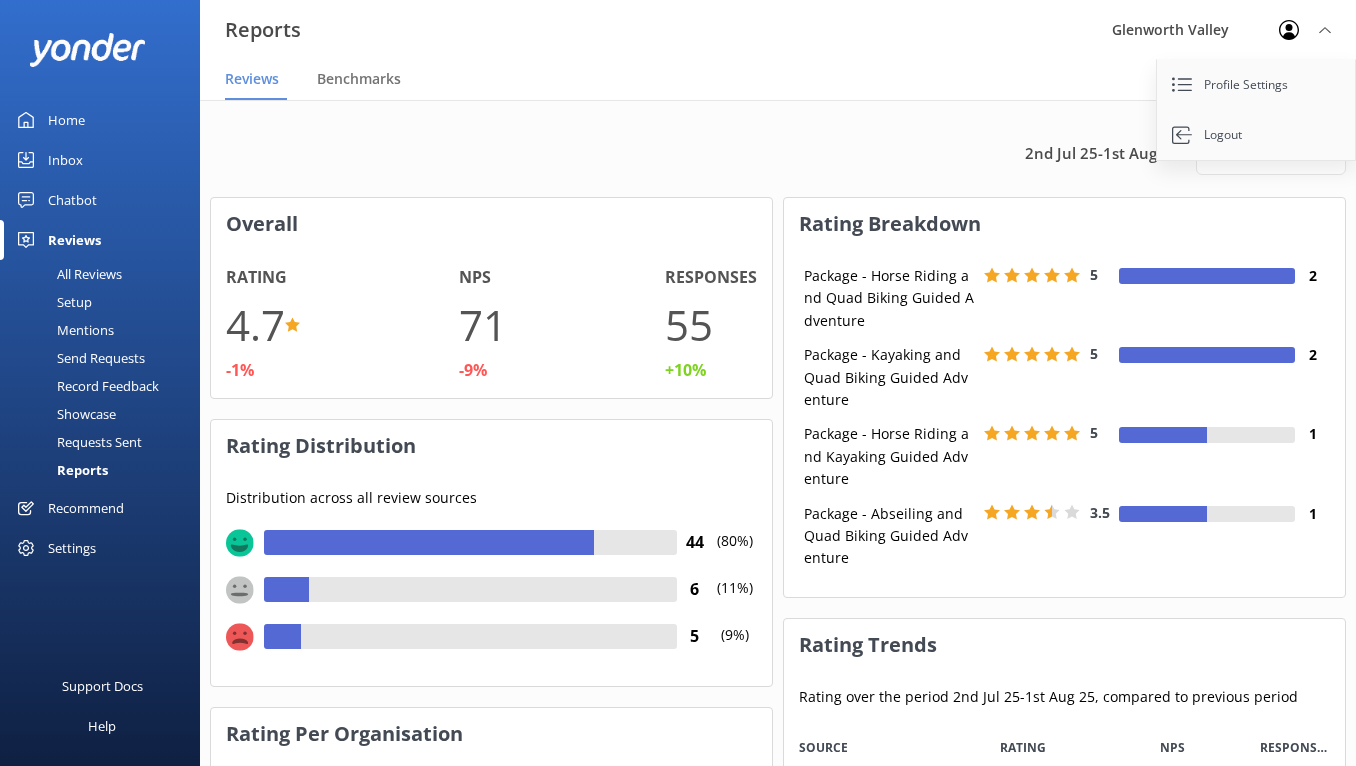 click on "Reviews Benchmarks" at bounding box center [778, 80] 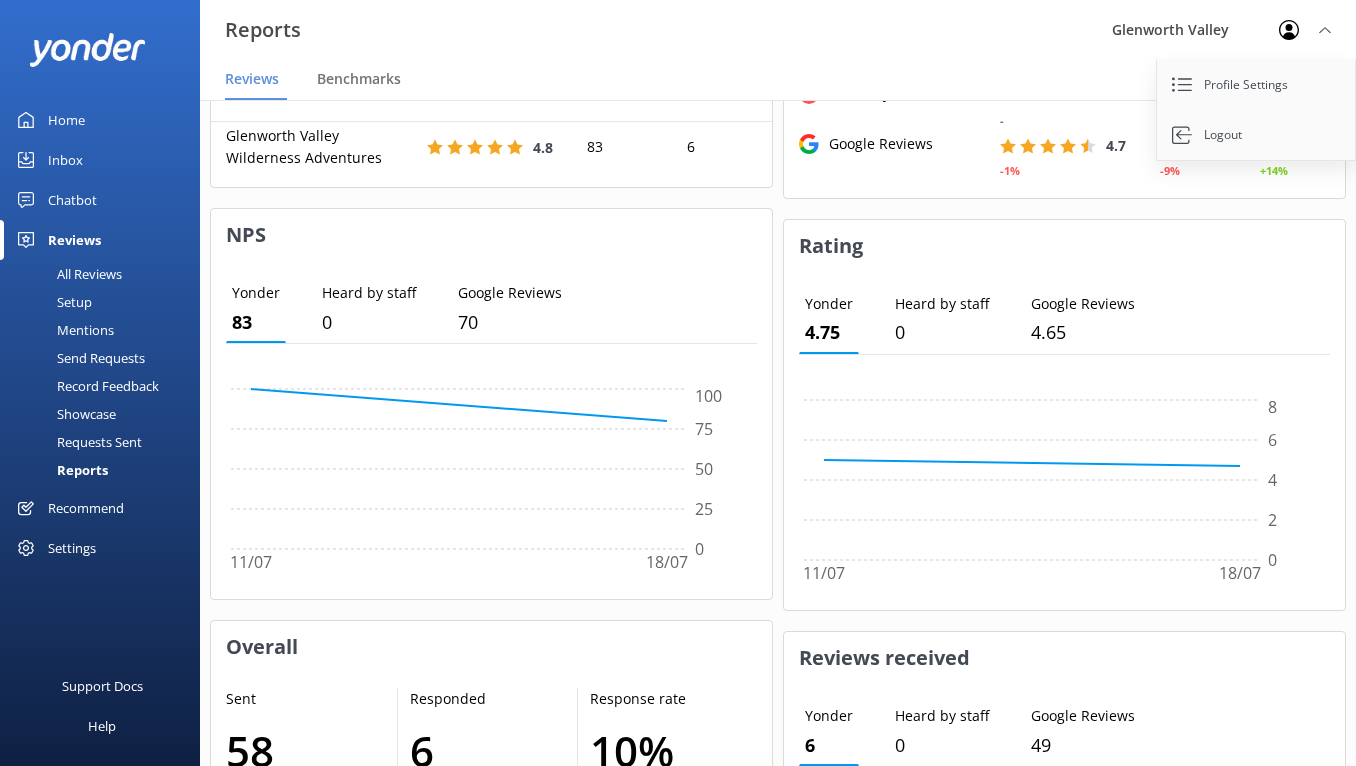 scroll, scrollTop: 1054, scrollLeft: 0, axis: vertical 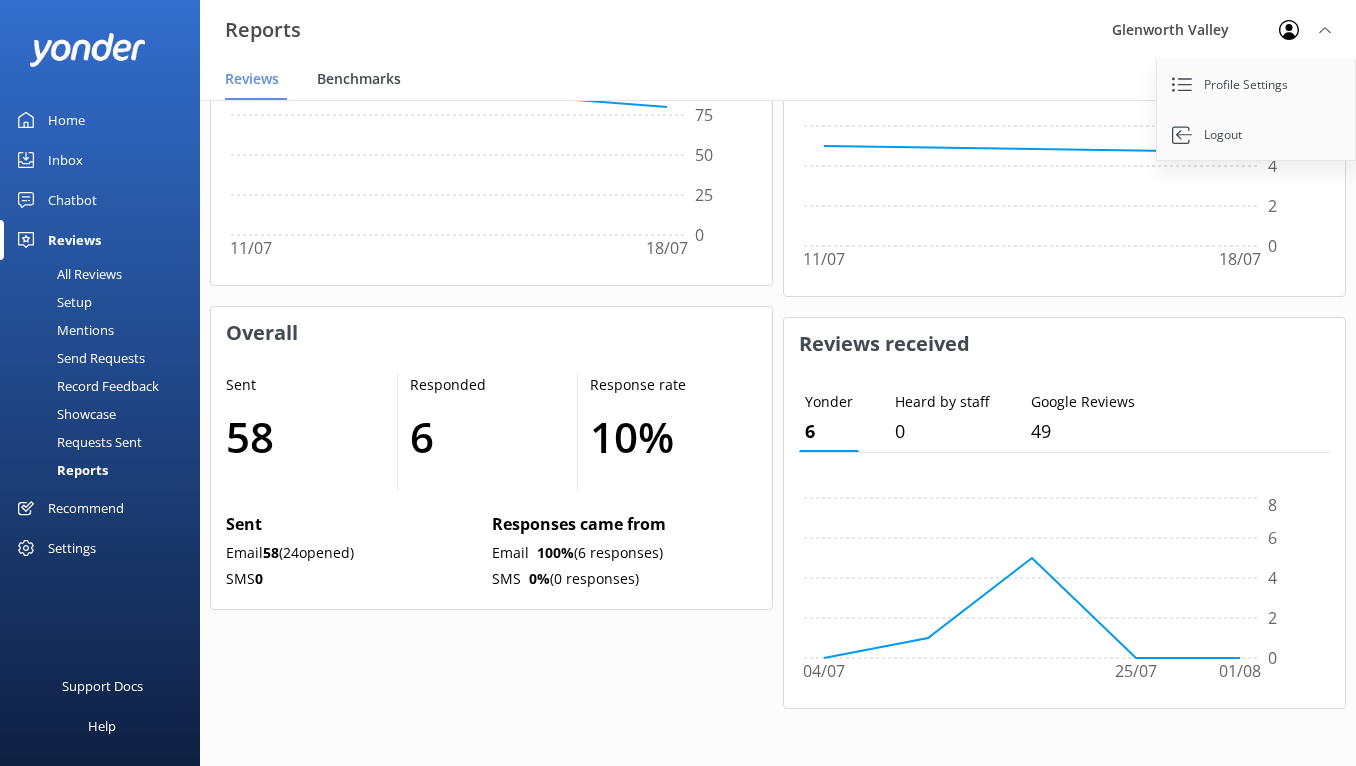 click on "Benchmarks" at bounding box center [359, 79] 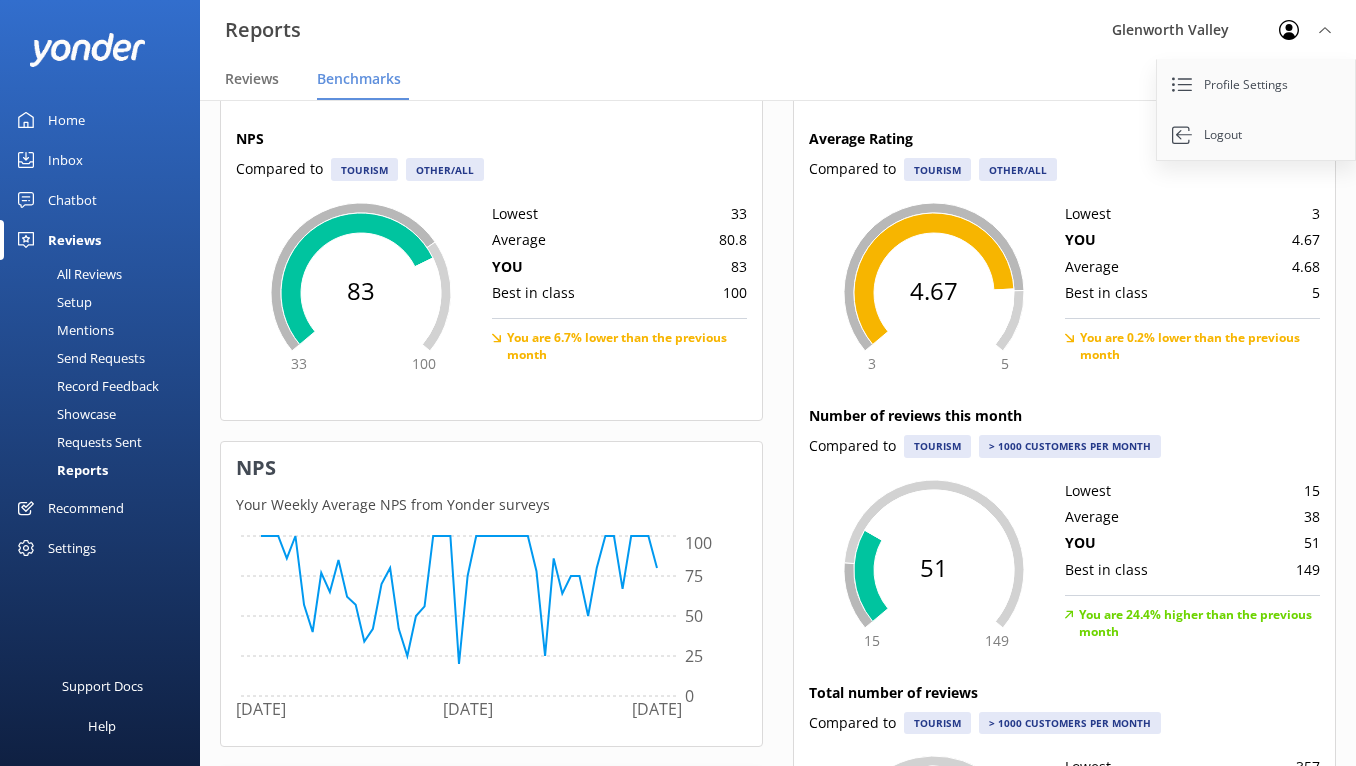 scroll, scrollTop: 0, scrollLeft: 0, axis: both 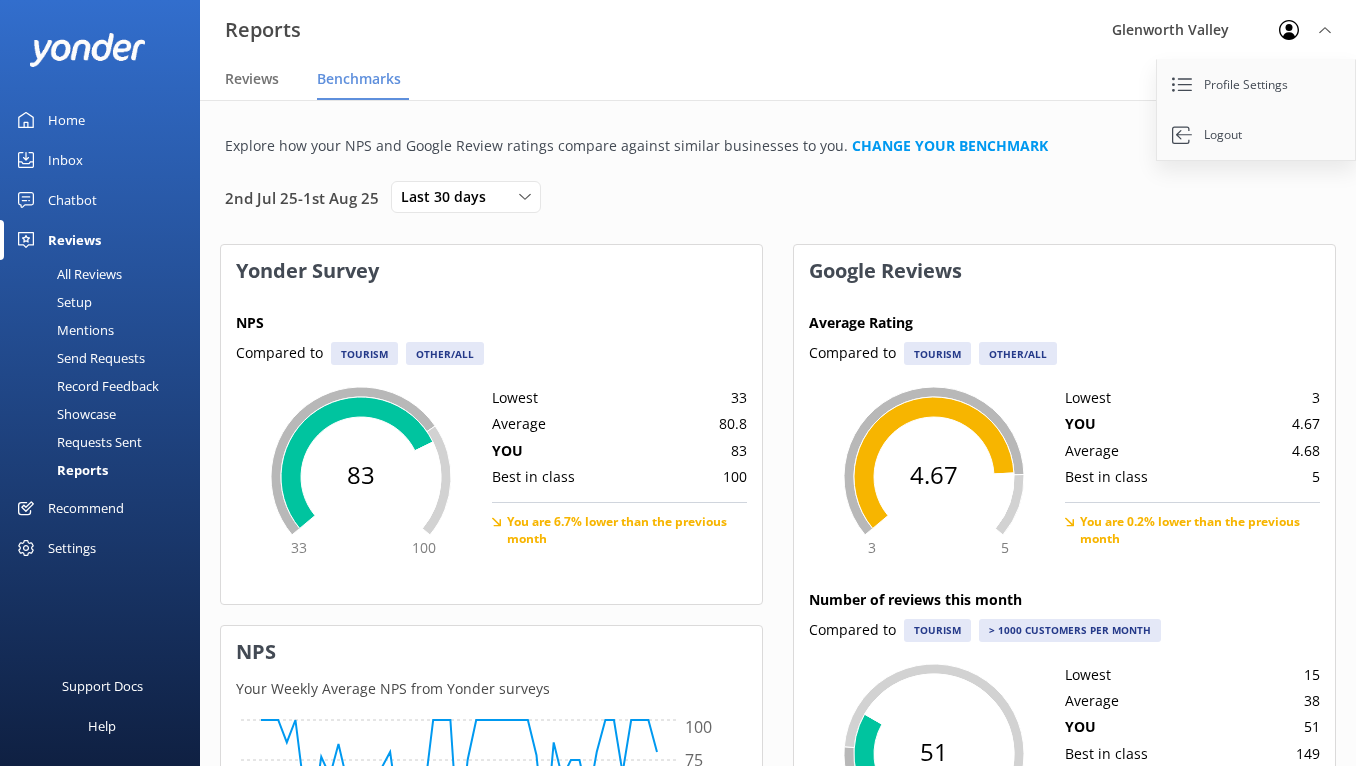 click on "Inbox" at bounding box center (65, 160) 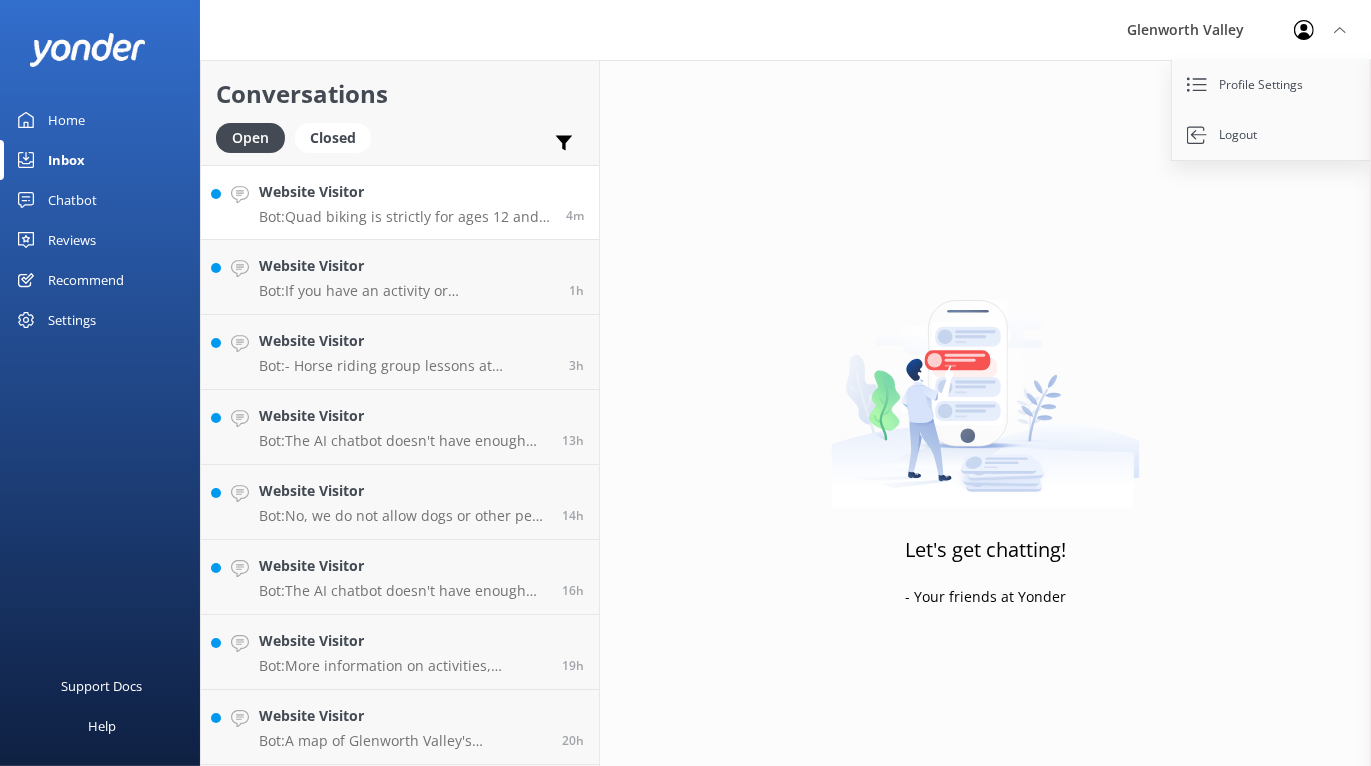 click on "Website Visitor" at bounding box center (405, 192) 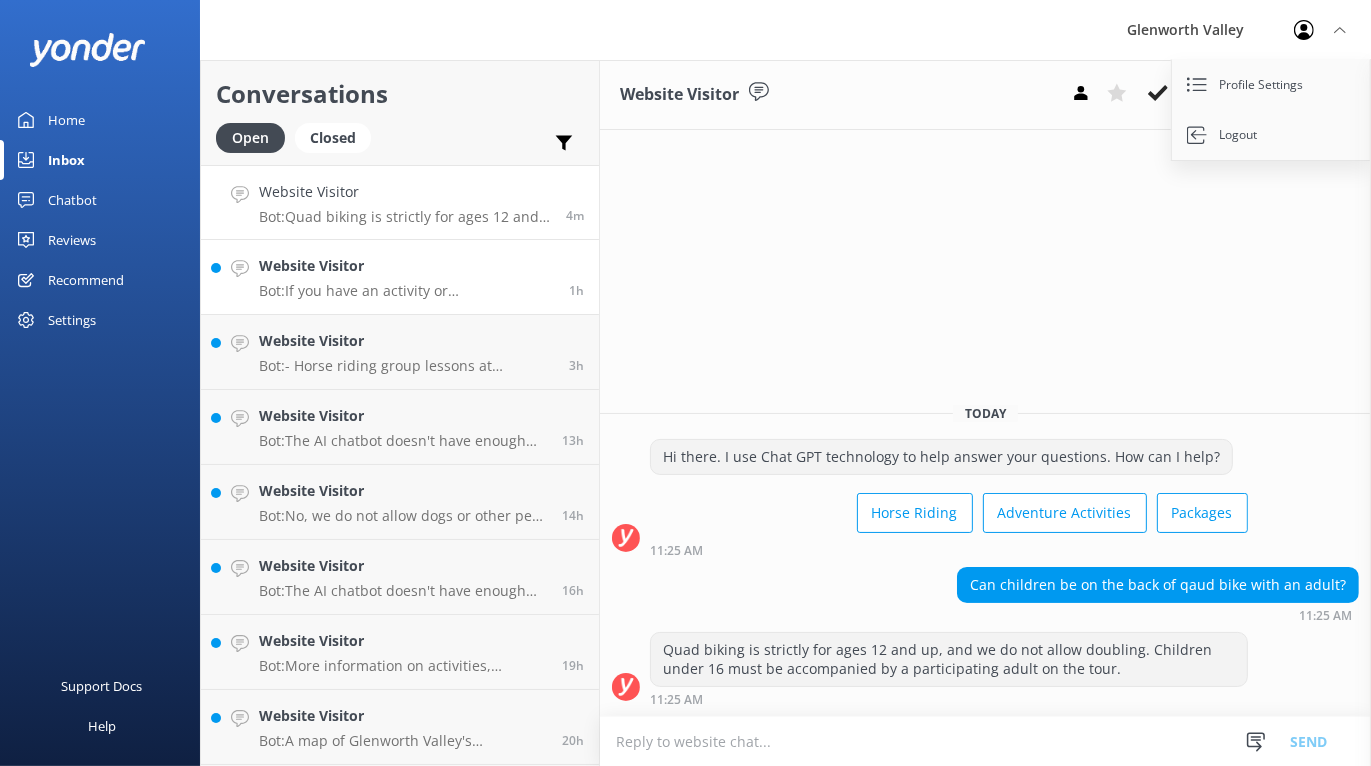 click on "Bot:  If you have an activity or accommodation booking, such as a pony ride, you do not need to purchase a visitor day pass to access the property and its inclusions." at bounding box center [406, 291] 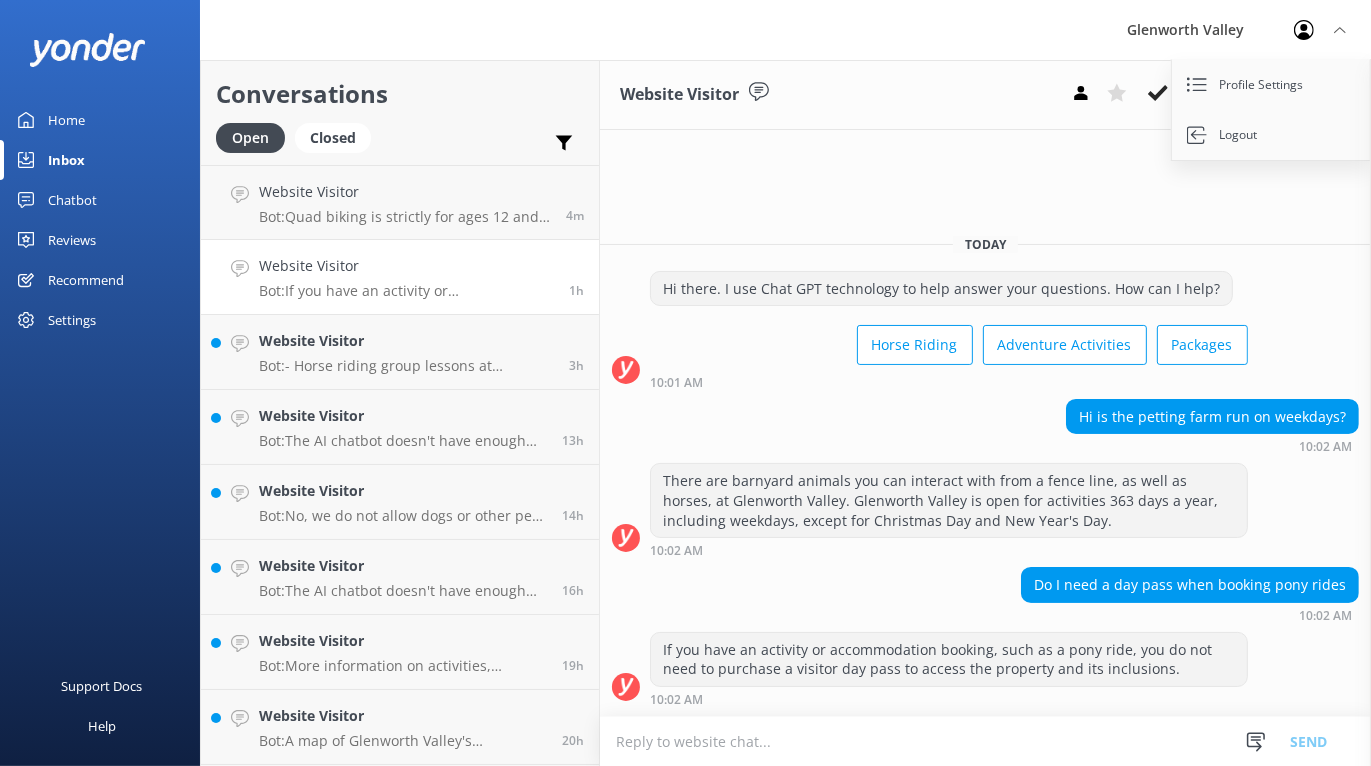 click on "Settings" at bounding box center [72, 320] 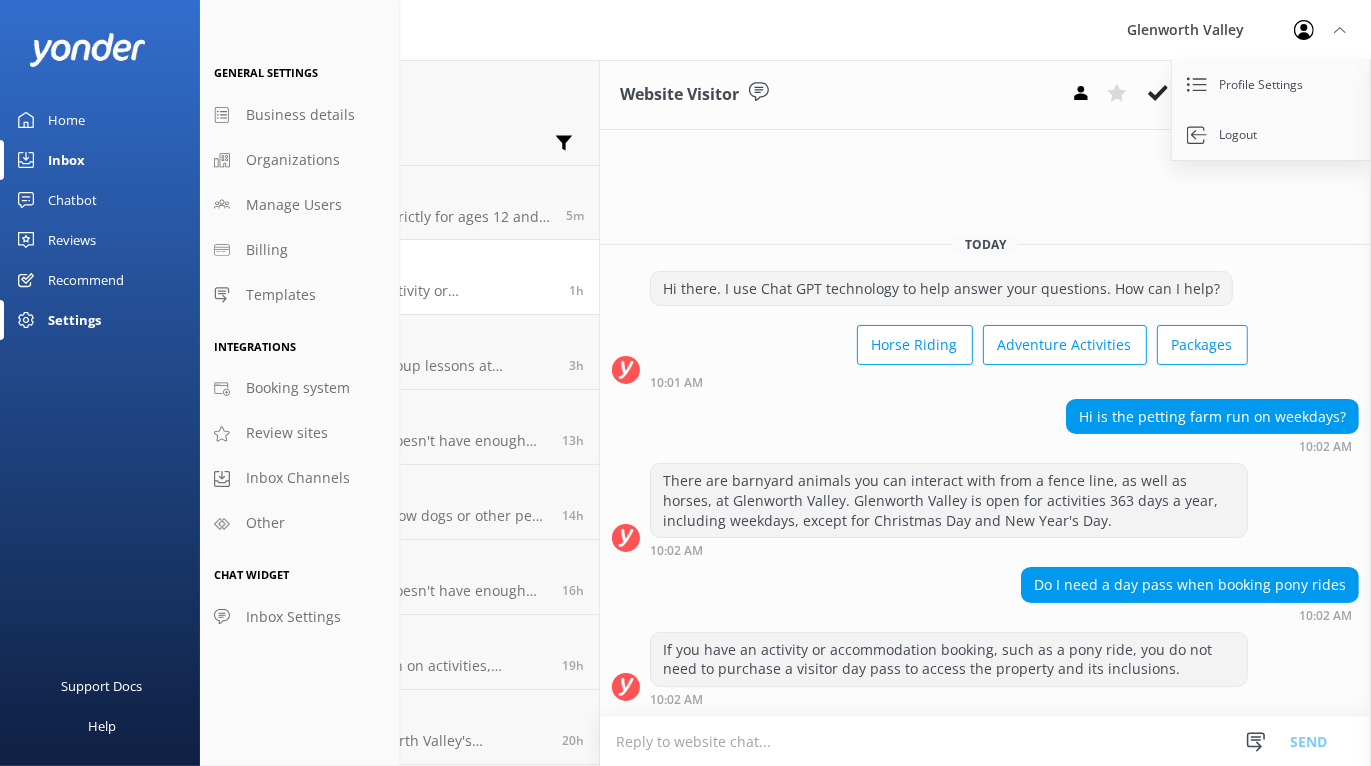 click on "Inbox" at bounding box center (66, 160) 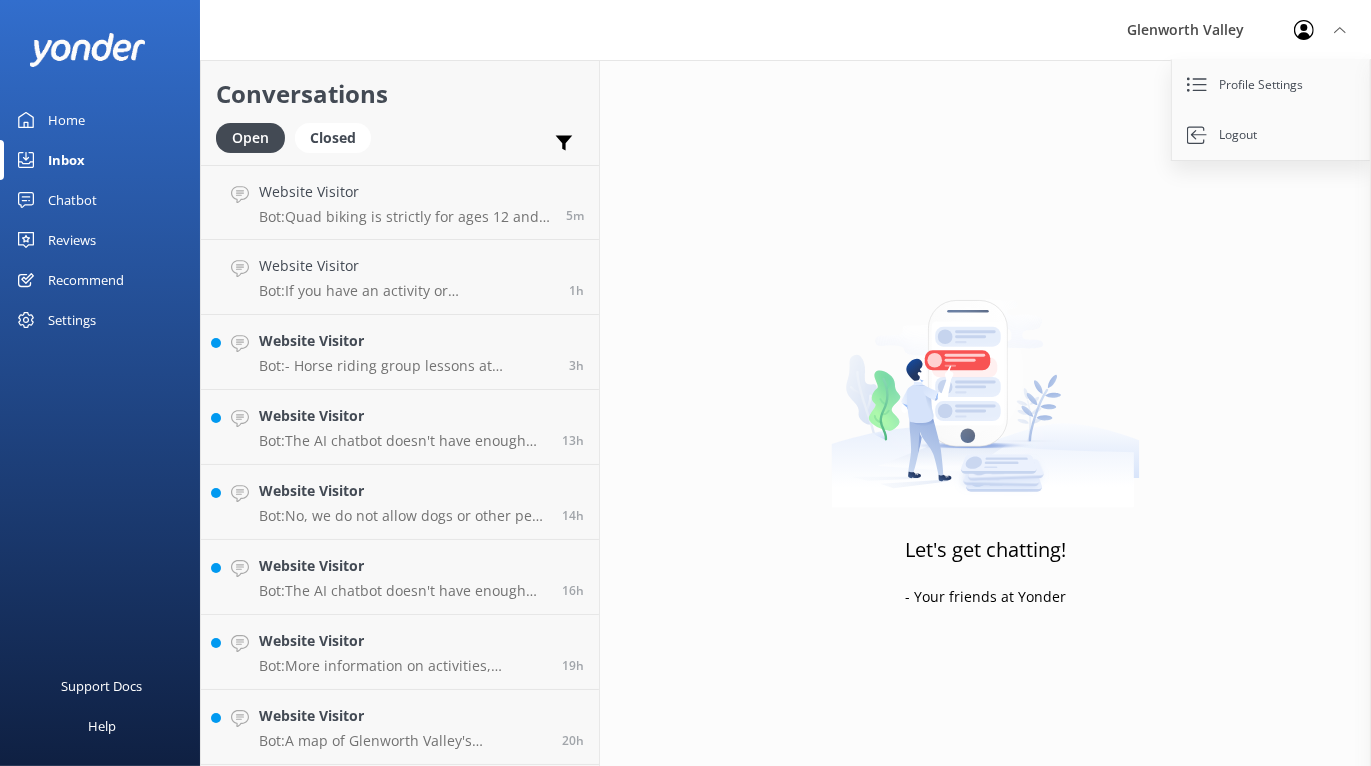 click on "Reviews" at bounding box center [72, 240] 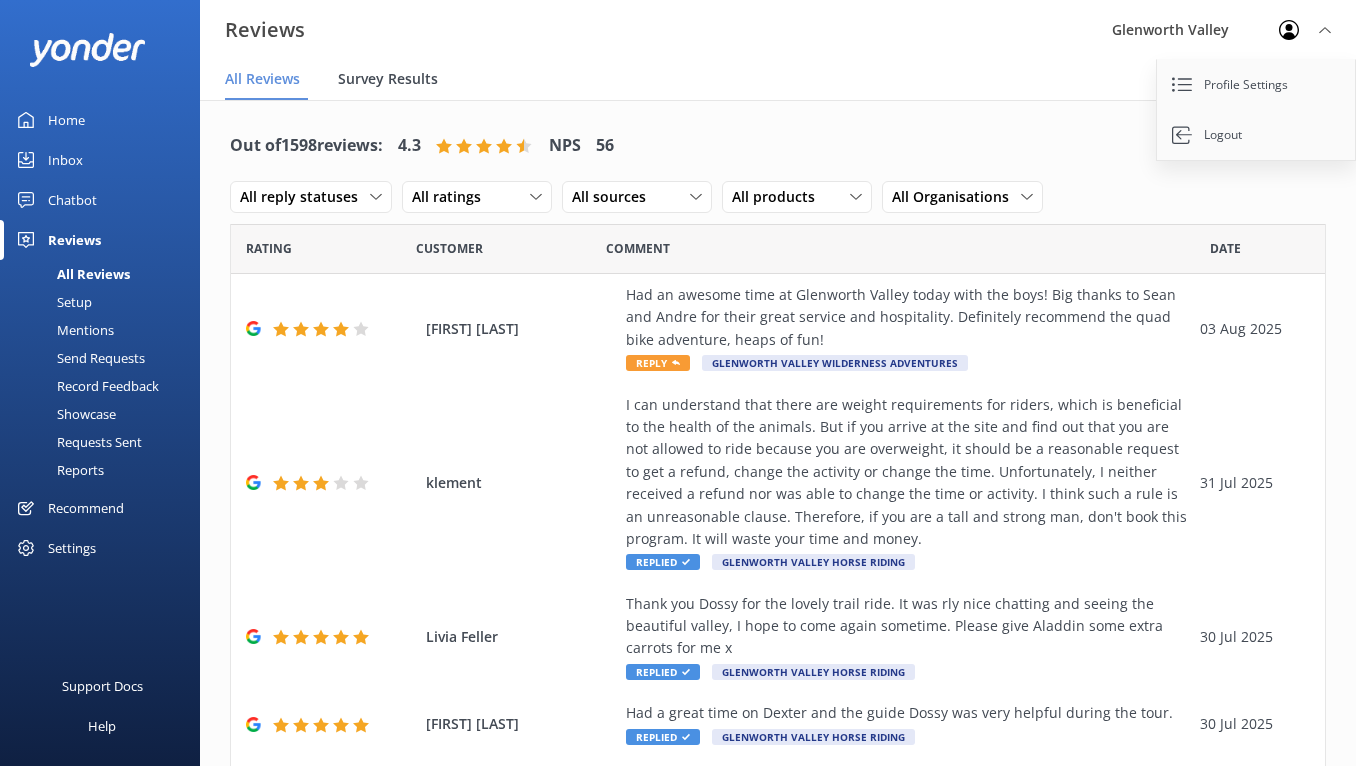 click on "Survey Results" at bounding box center [388, 79] 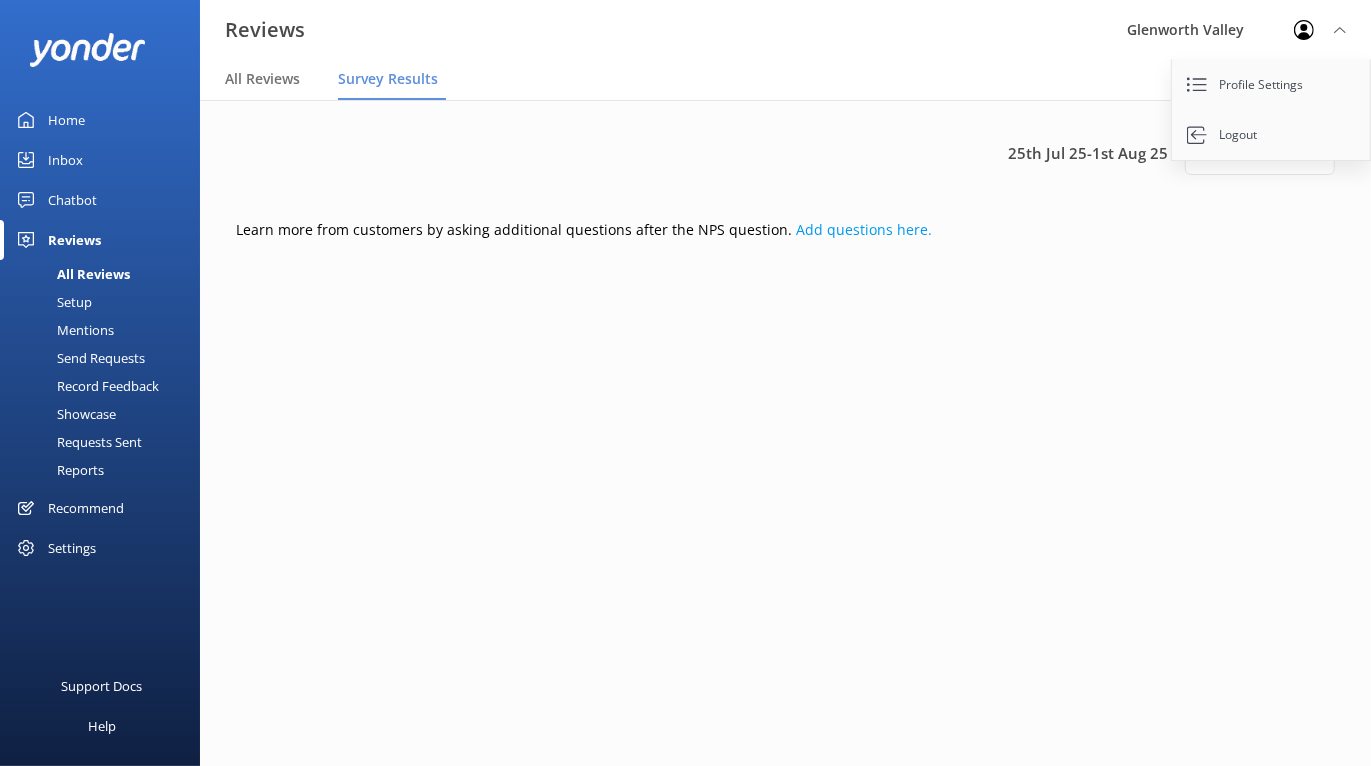 click on "[DATE]: [DATE] Last 7 days Last 7 days Last 30 days Last 90 days Last 180 days Custom Learn more from customers by asking additional questions after the NPS question.   Add questions here." at bounding box center (785, 200) 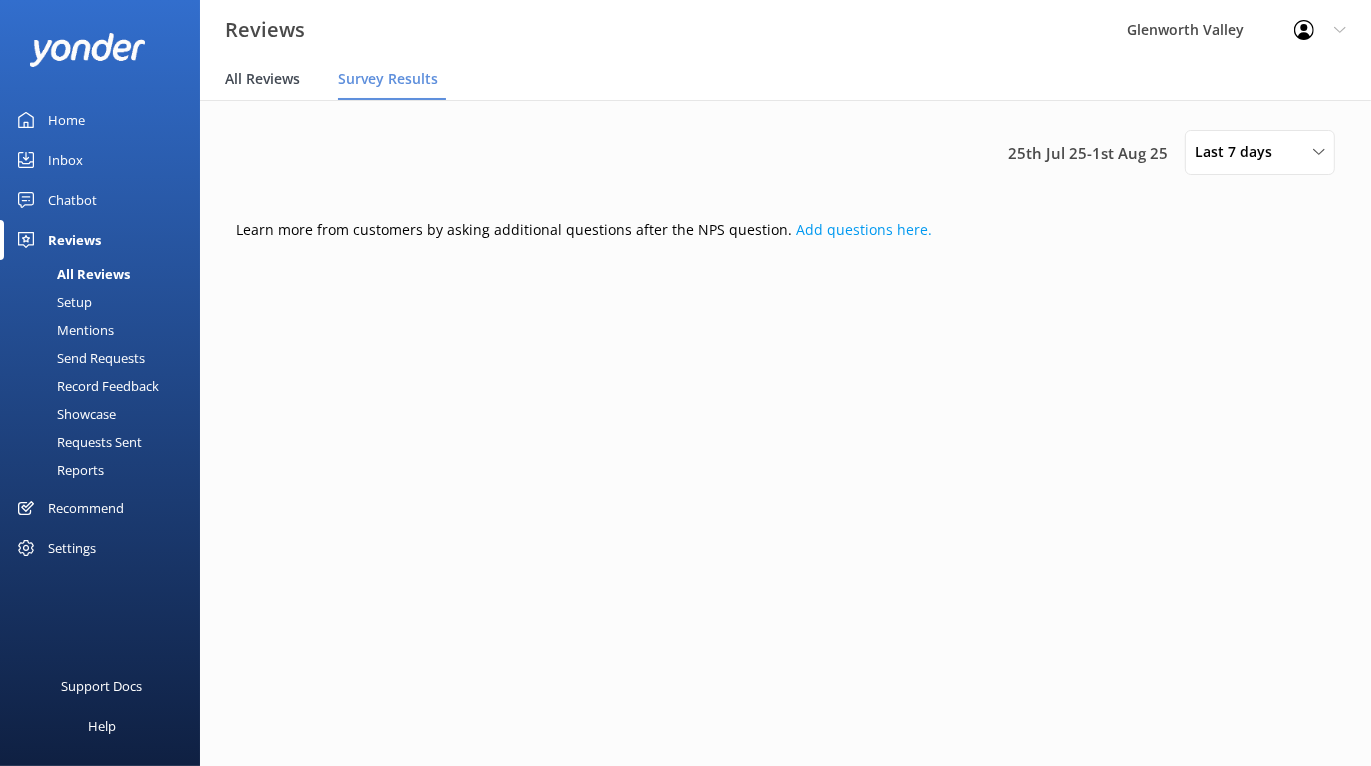 click on "All Reviews" at bounding box center (262, 79) 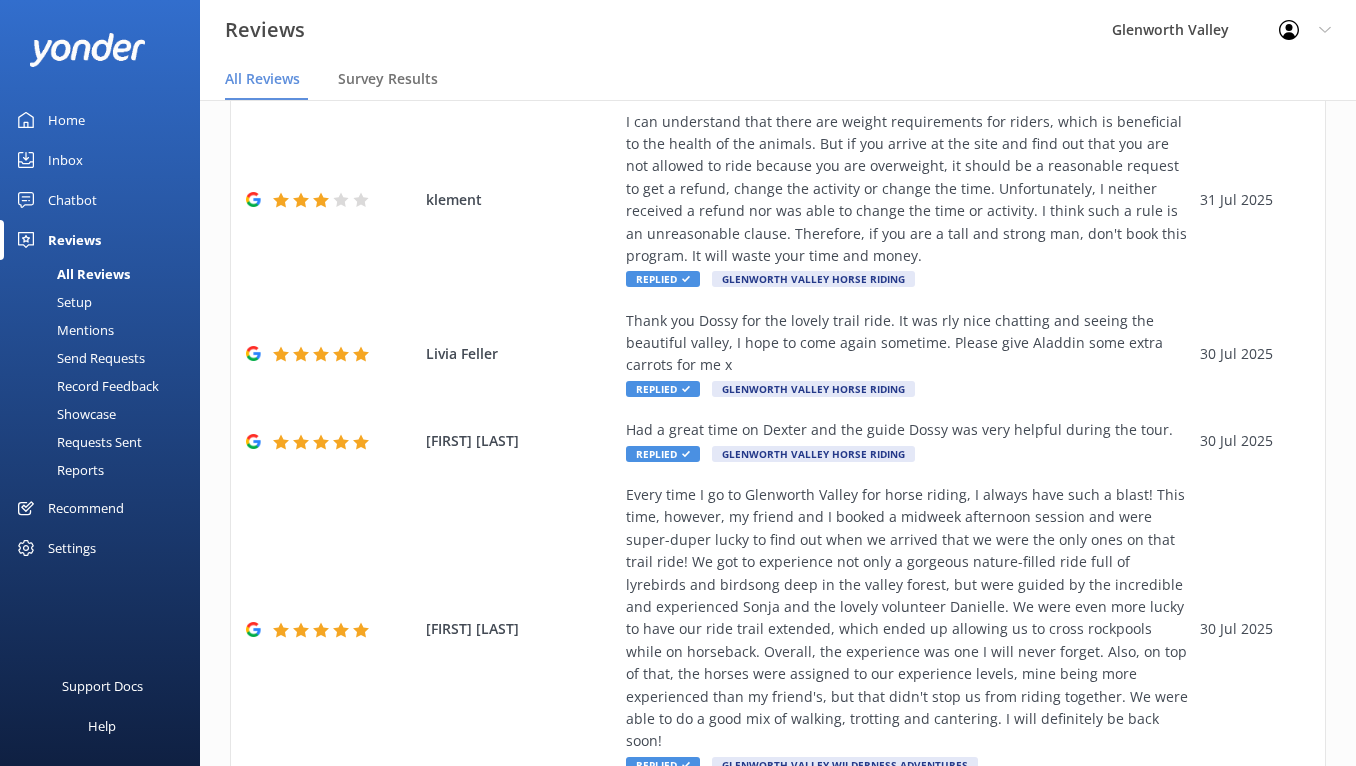 scroll, scrollTop: 0, scrollLeft: 0, axis: both 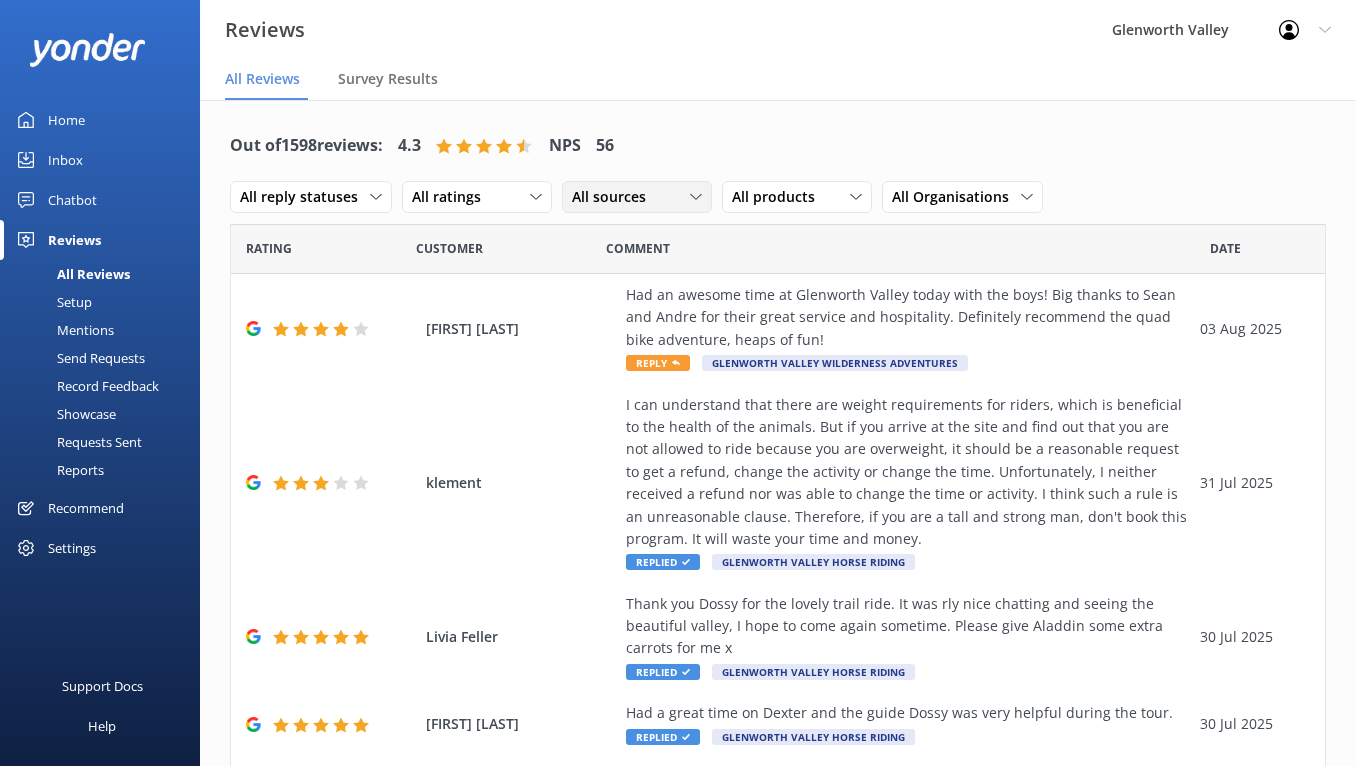 click on "All sources" at bounding box center (637, 197) 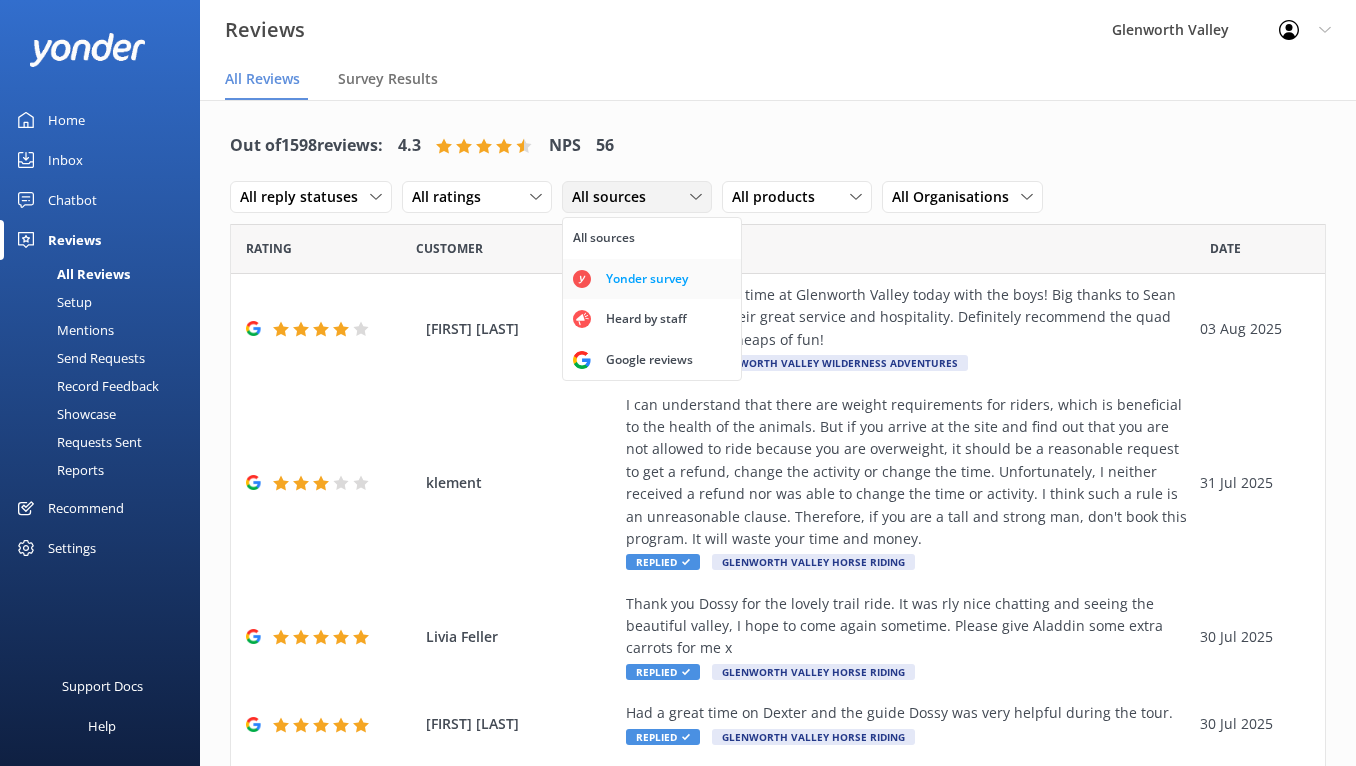 click on "Yonder survey" at bounding box center [647, 279] 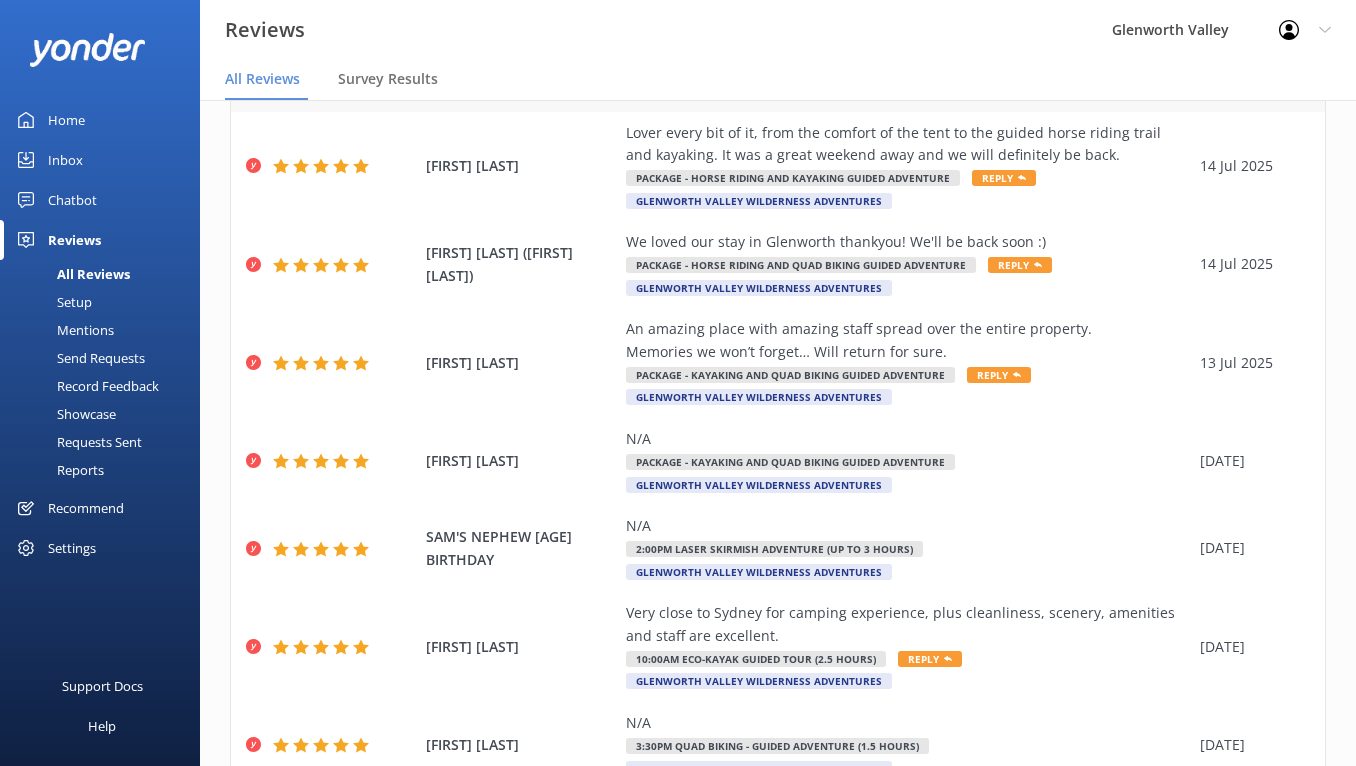 scroll, scrollTop: 557, scrollLeft: 0, axis: vertical 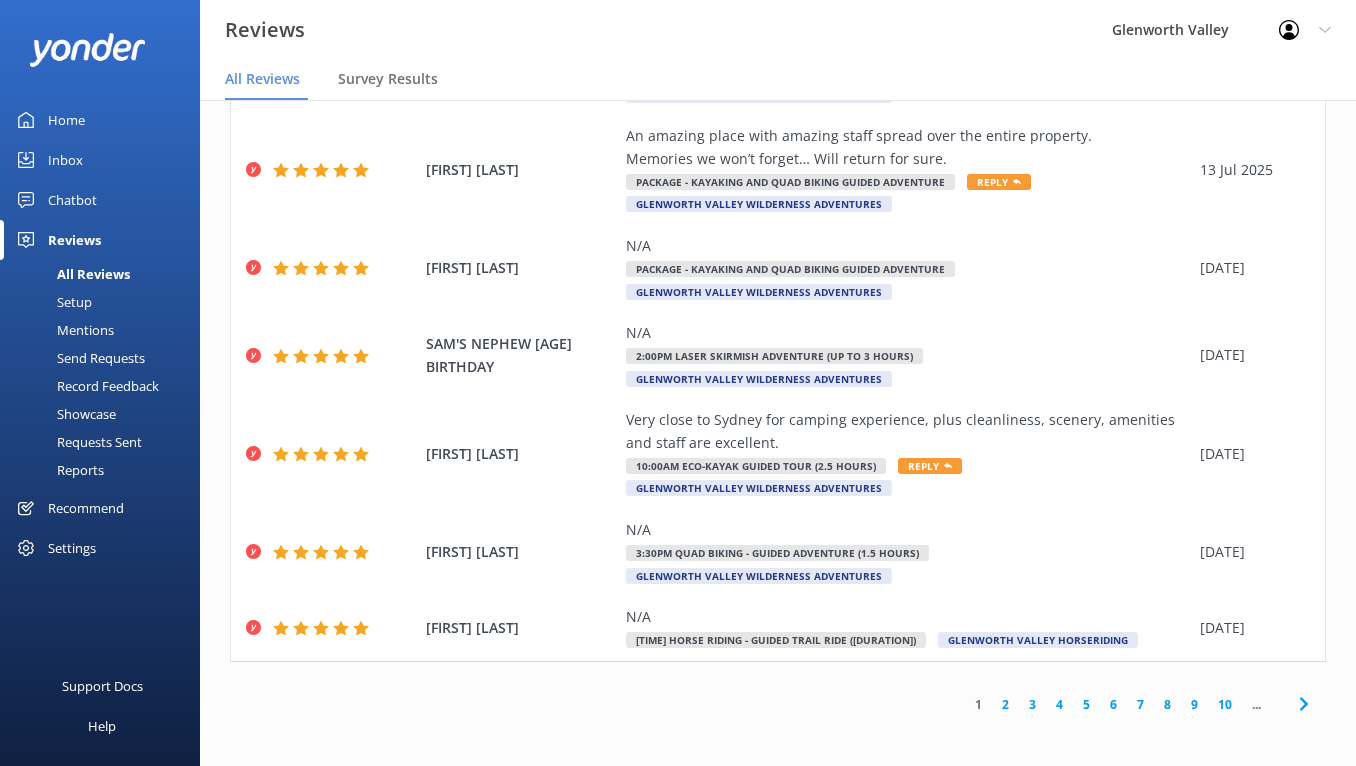 click on "3" at bounding box center [1032, 704] 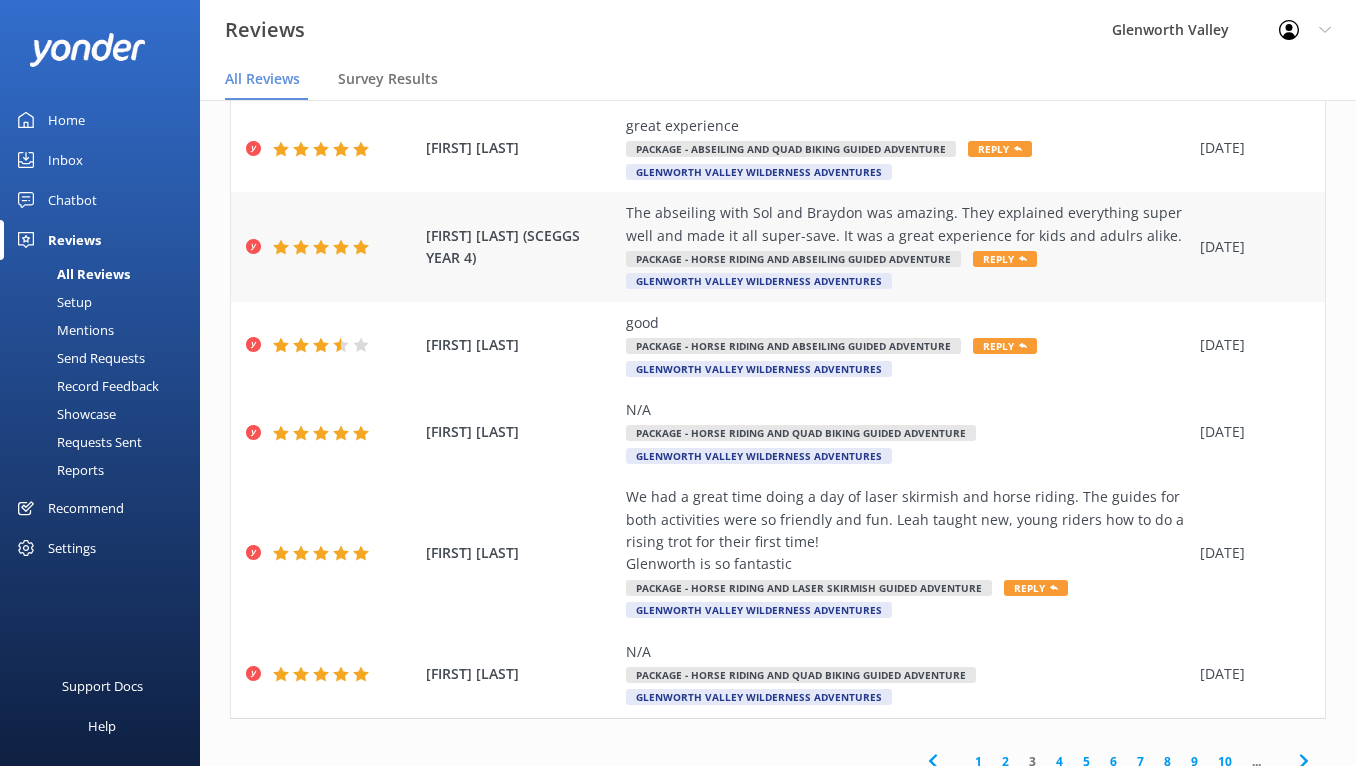 scroll, scrollTop: 557, scrollLeft: 0, axis: vertical 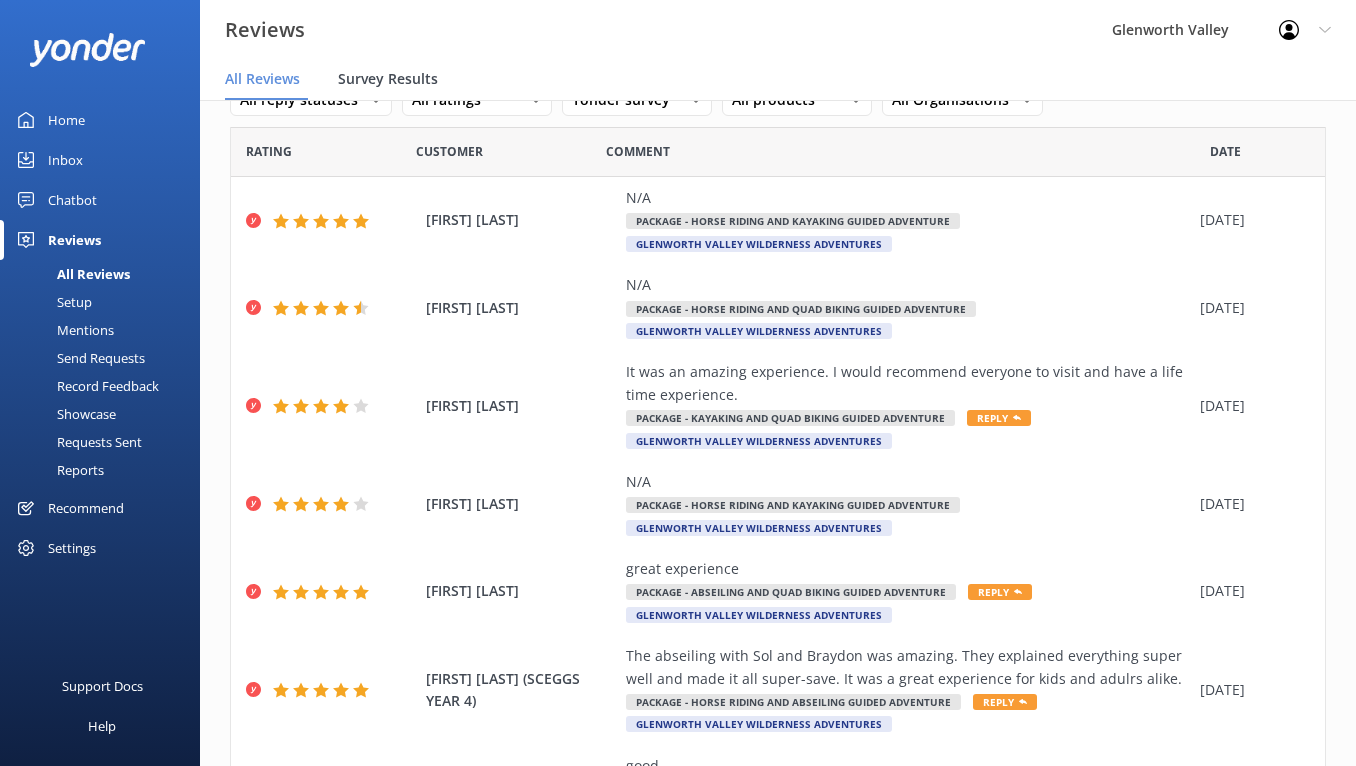 click on "Survey Results" at bounding box center (388, 79) 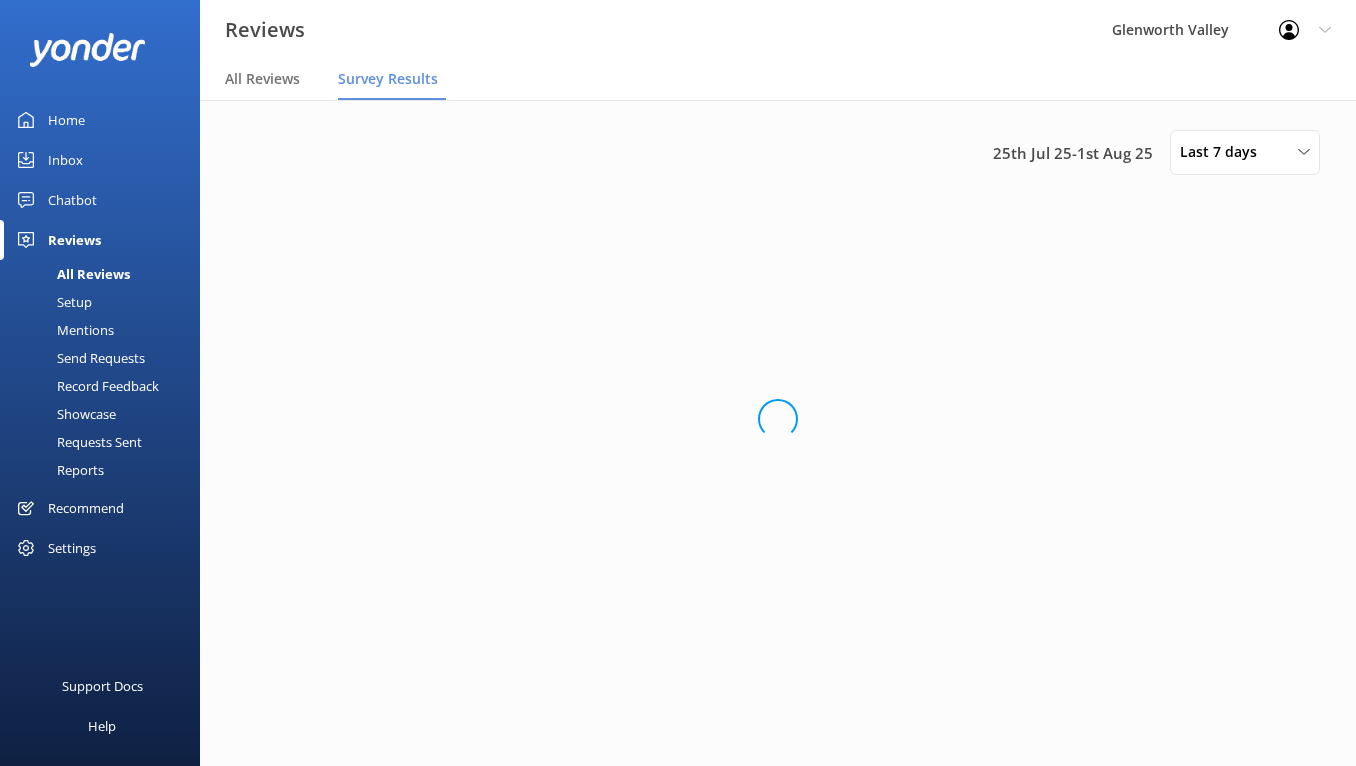 scroll, scrollTop: 0, scrollLeft: 0, axis: both 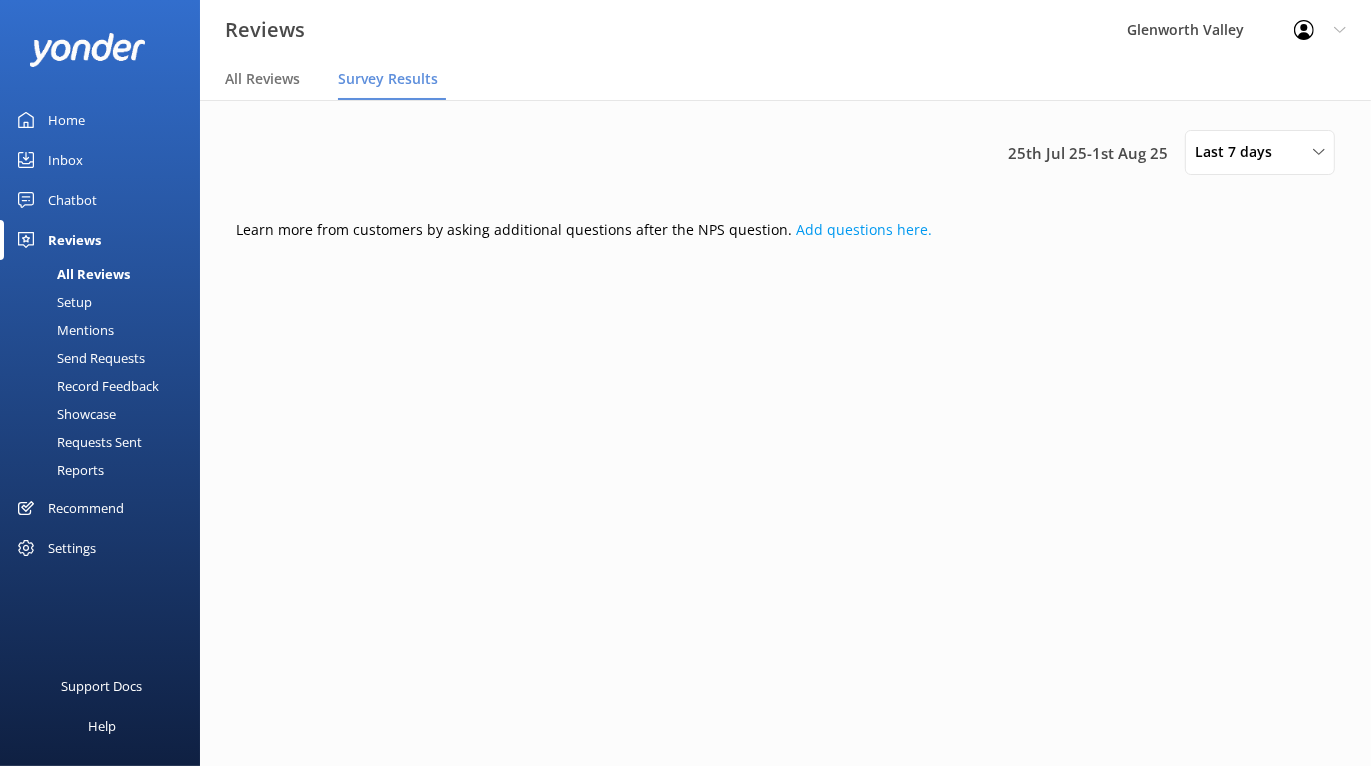 click on "Home" at bounding box center (66, 120) 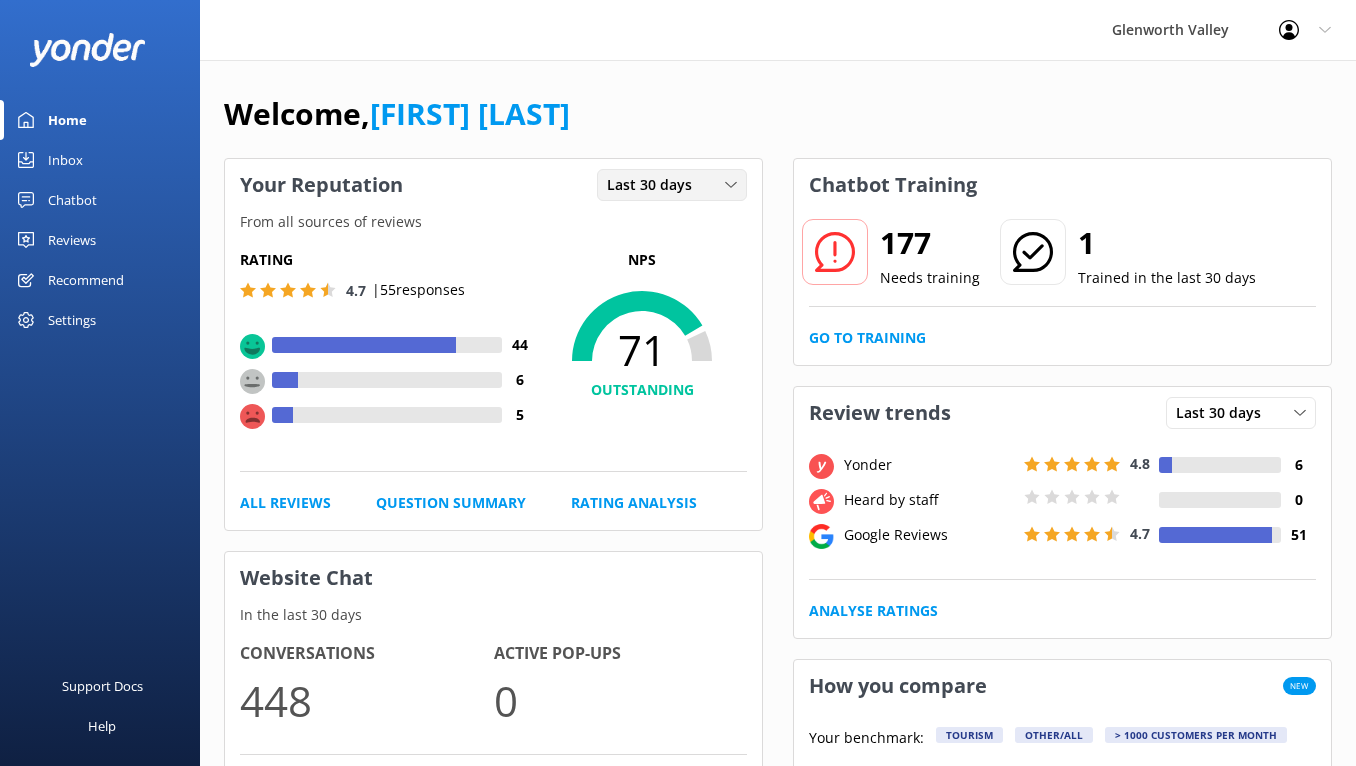 click on "Last 30 days" at bounding box center (672, 185) 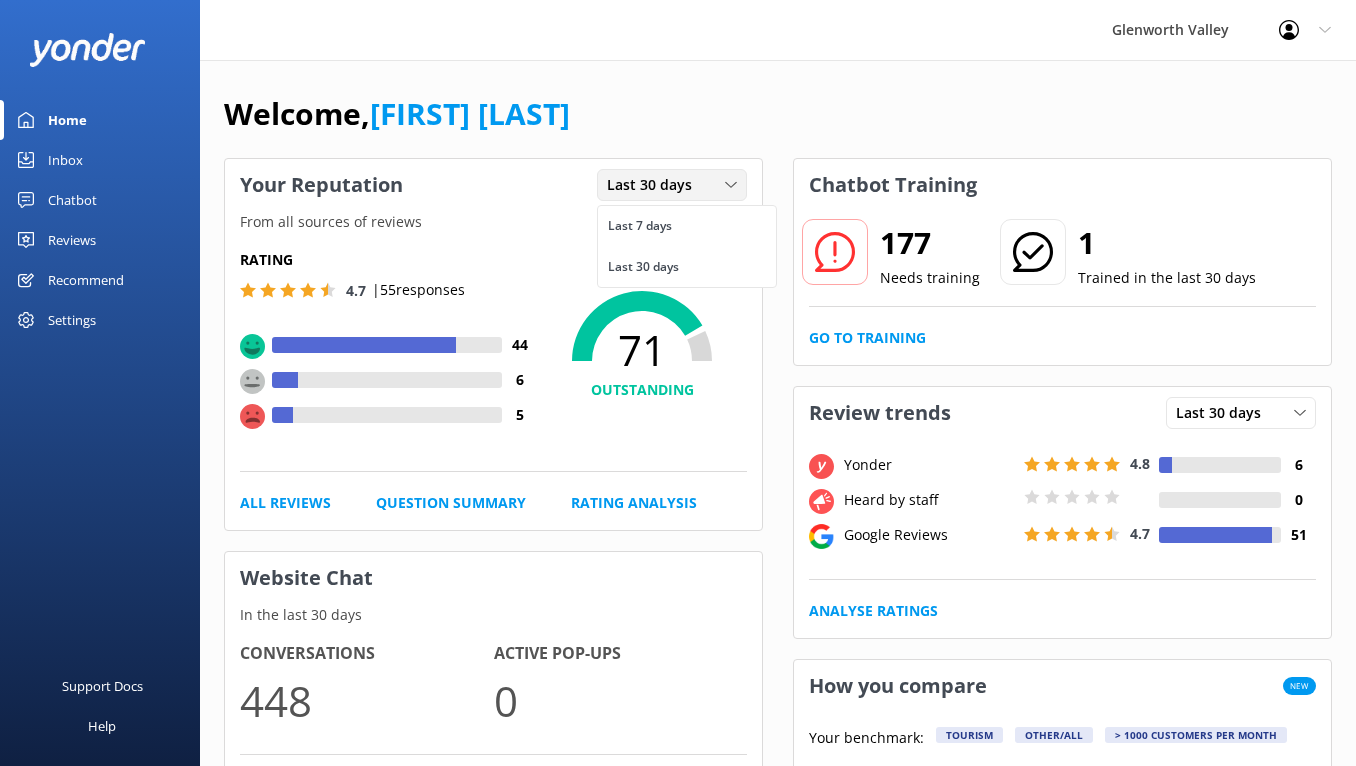 click on "Last 30 days" at bounding box center [672, 185] 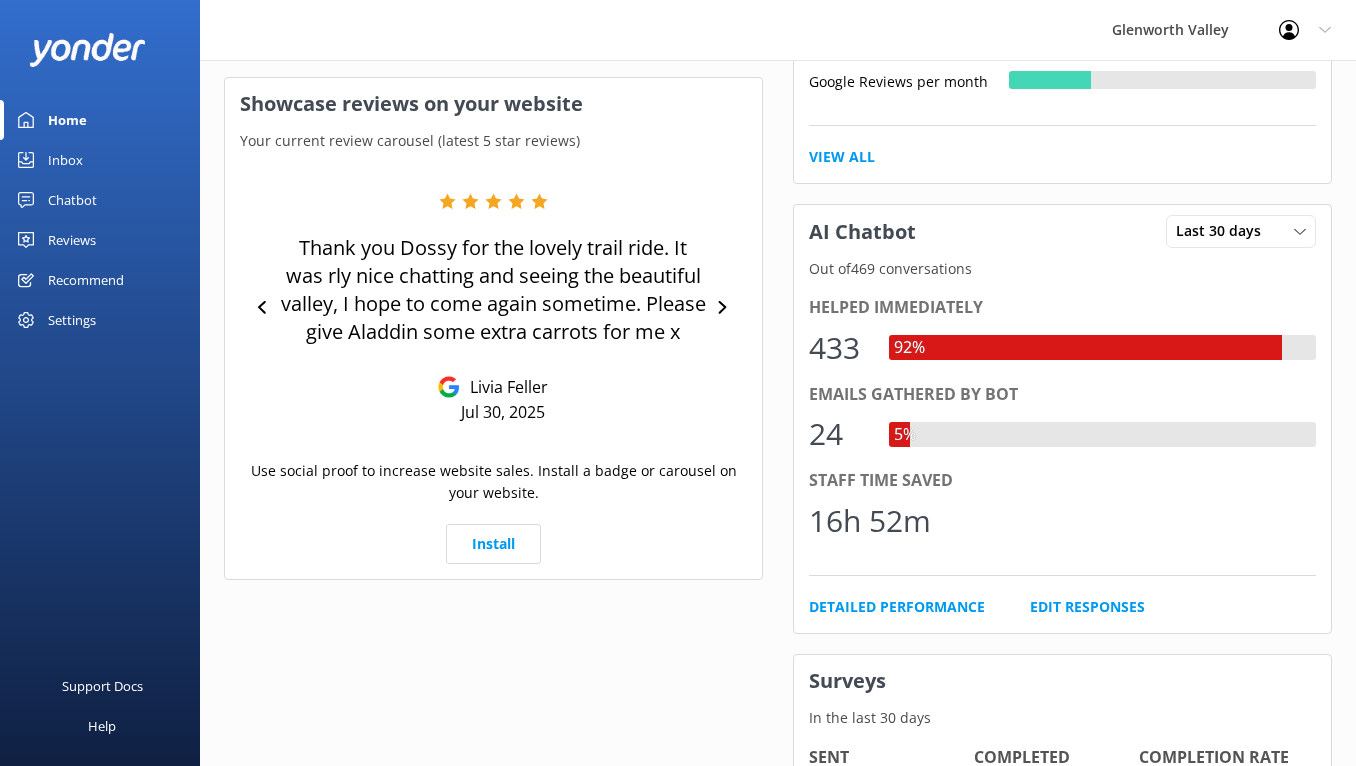 scroll, scrollTop: 800, scrollLeft: 0, axis: vertical 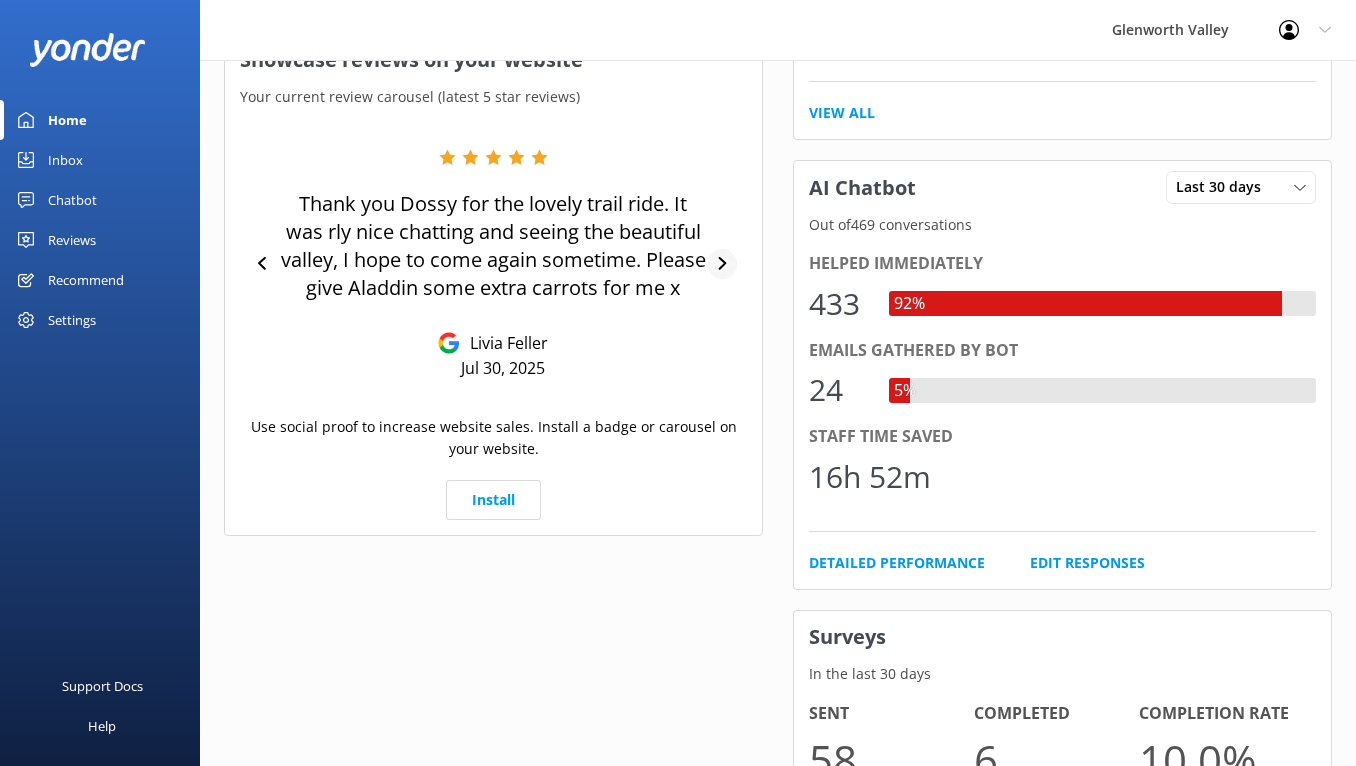 click 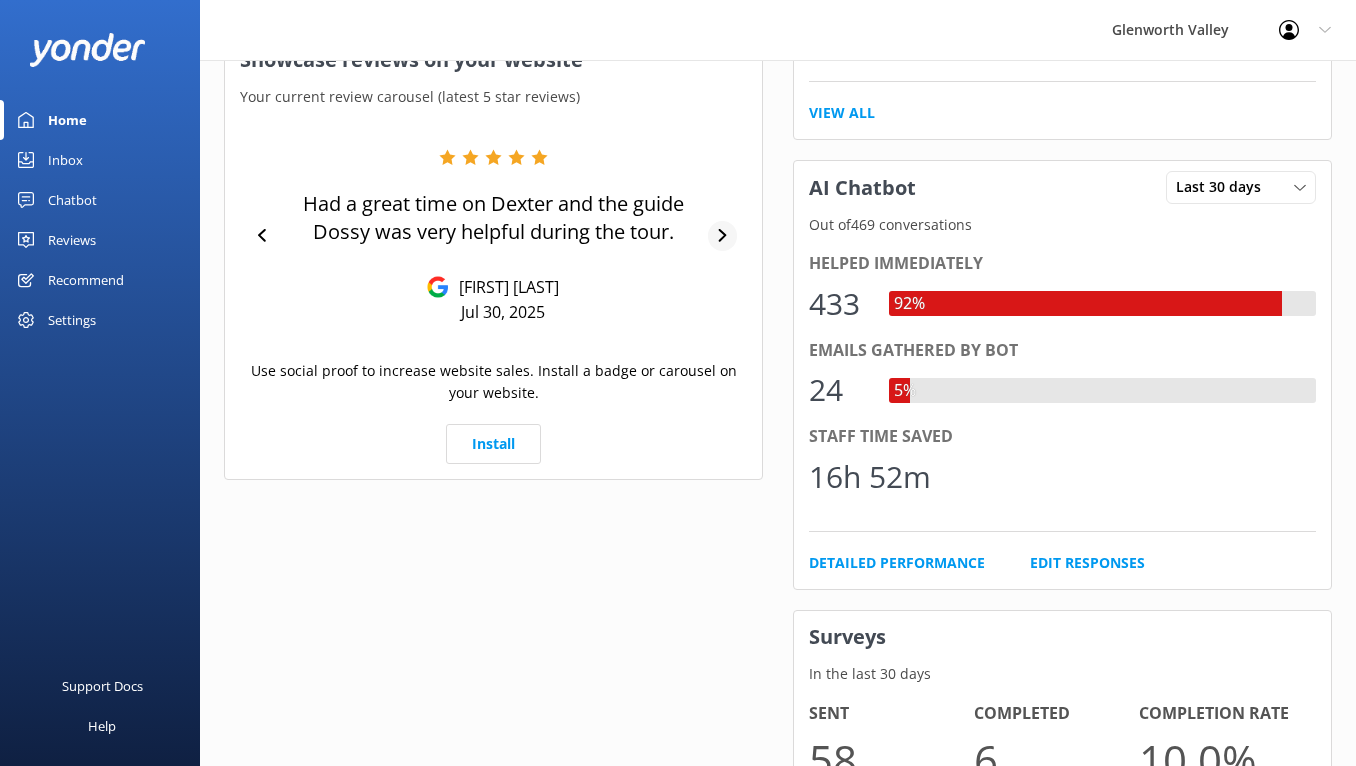 click 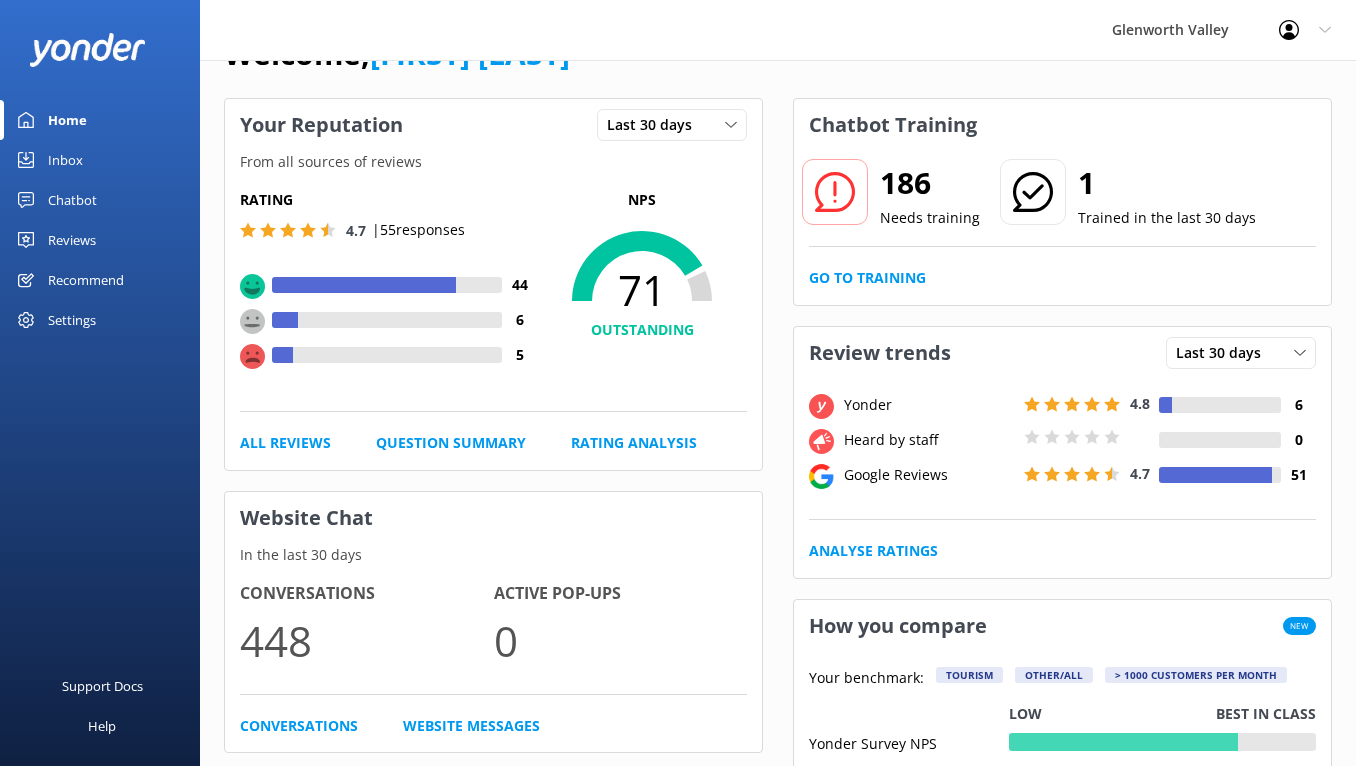 scroll, scrollTop: 0, scrollLeft: 0, axis: both 